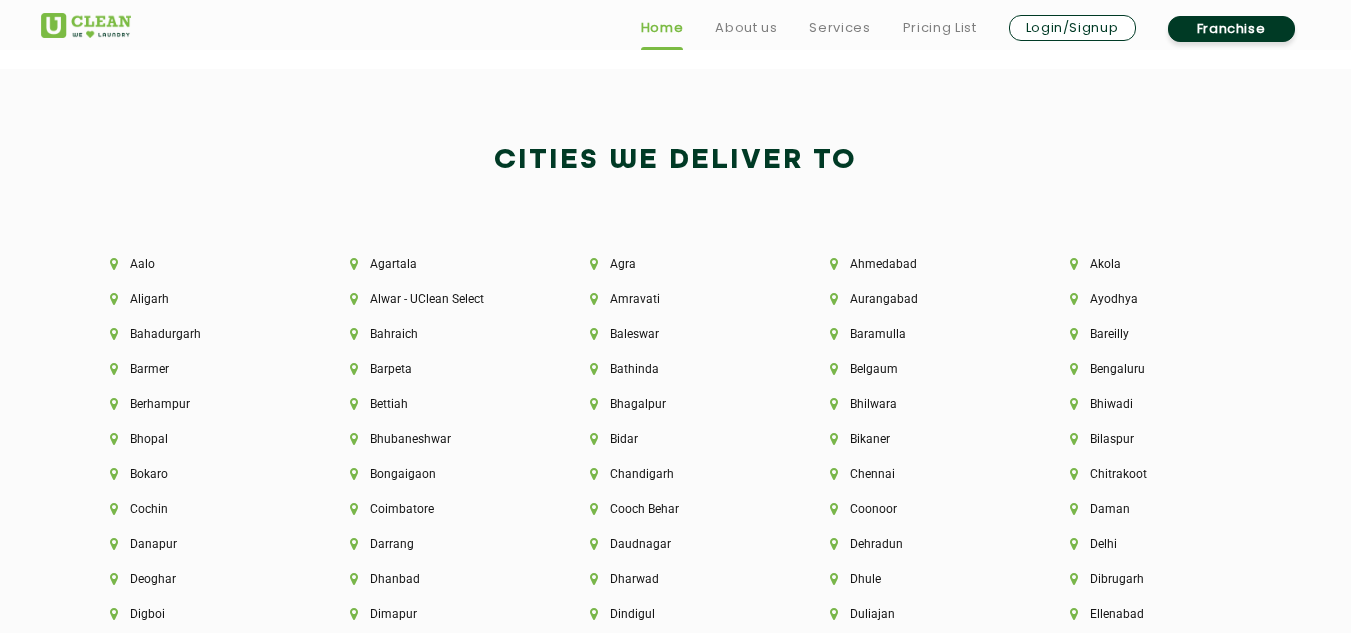 scroll, scrollTop: 4189, scrollLeft: 0, axis: vertical 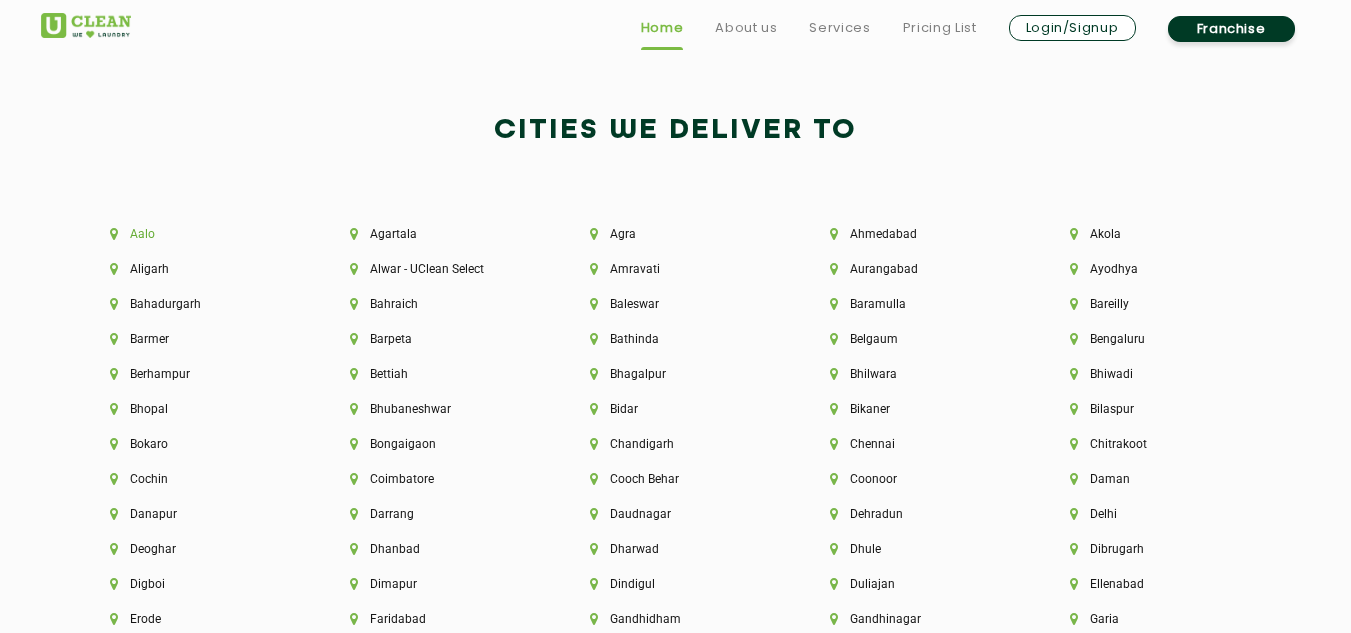 click on "[CITY]" 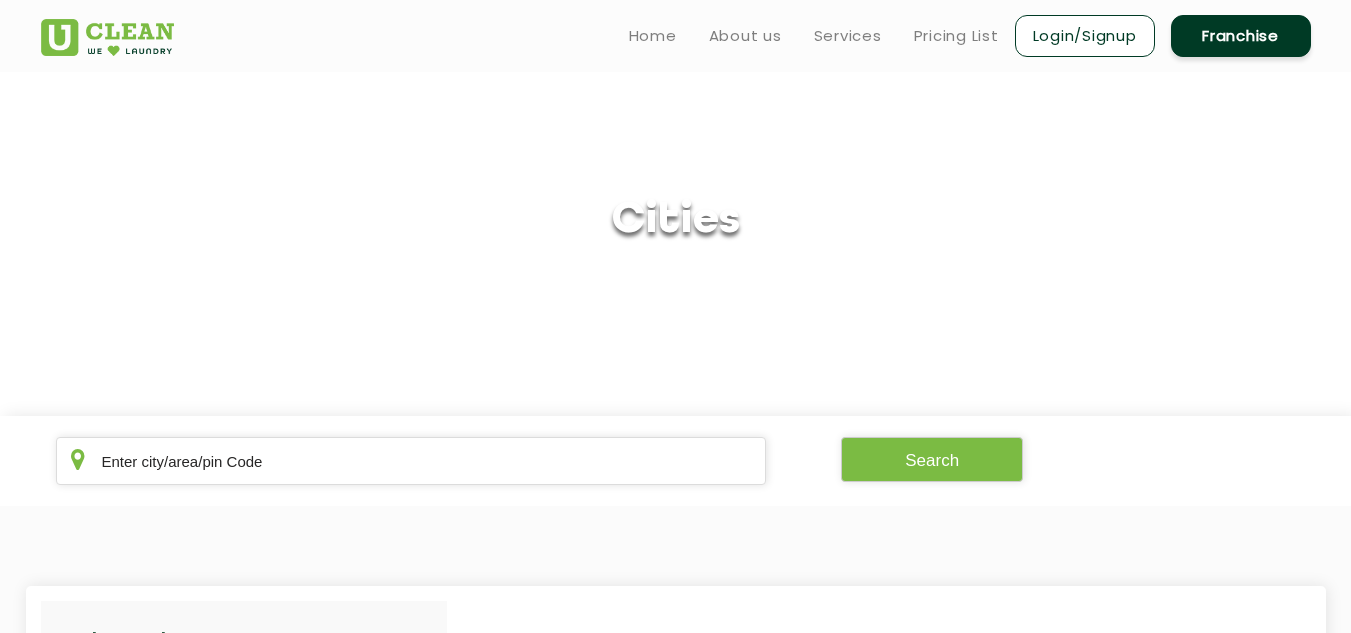 scroll, scrollTop: 0, scrollLeft: 0, axis: both 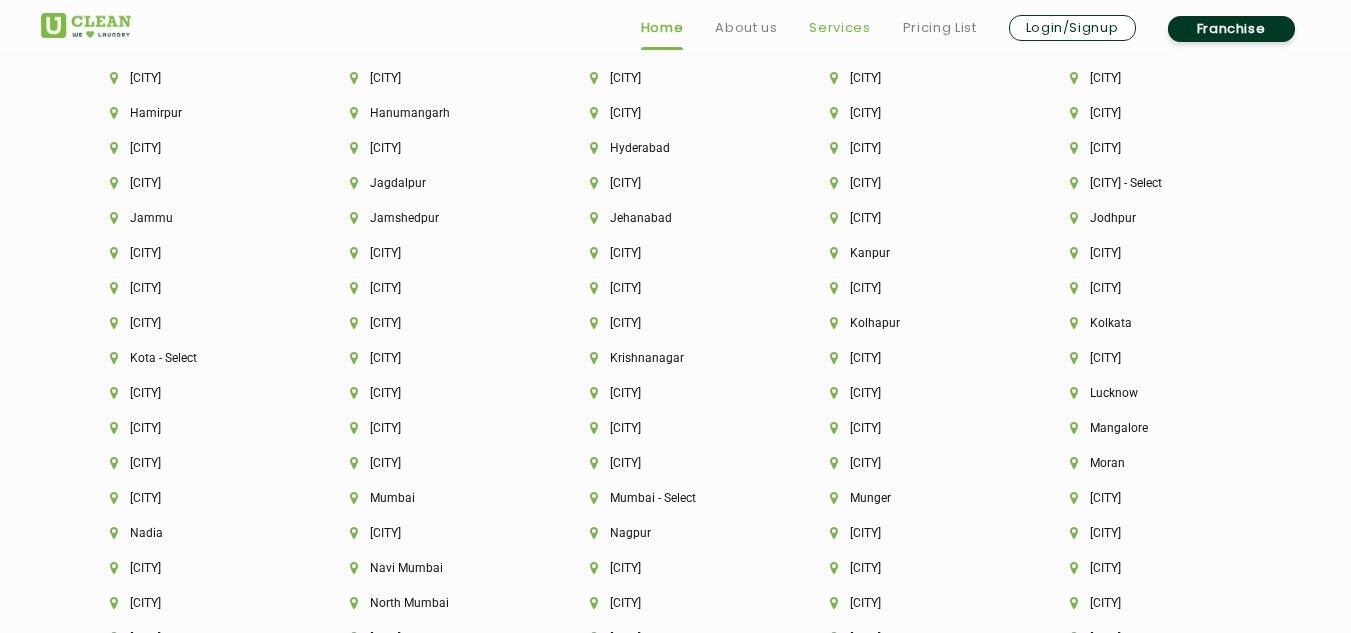 click on "Services" at bounding box center (839, 28) 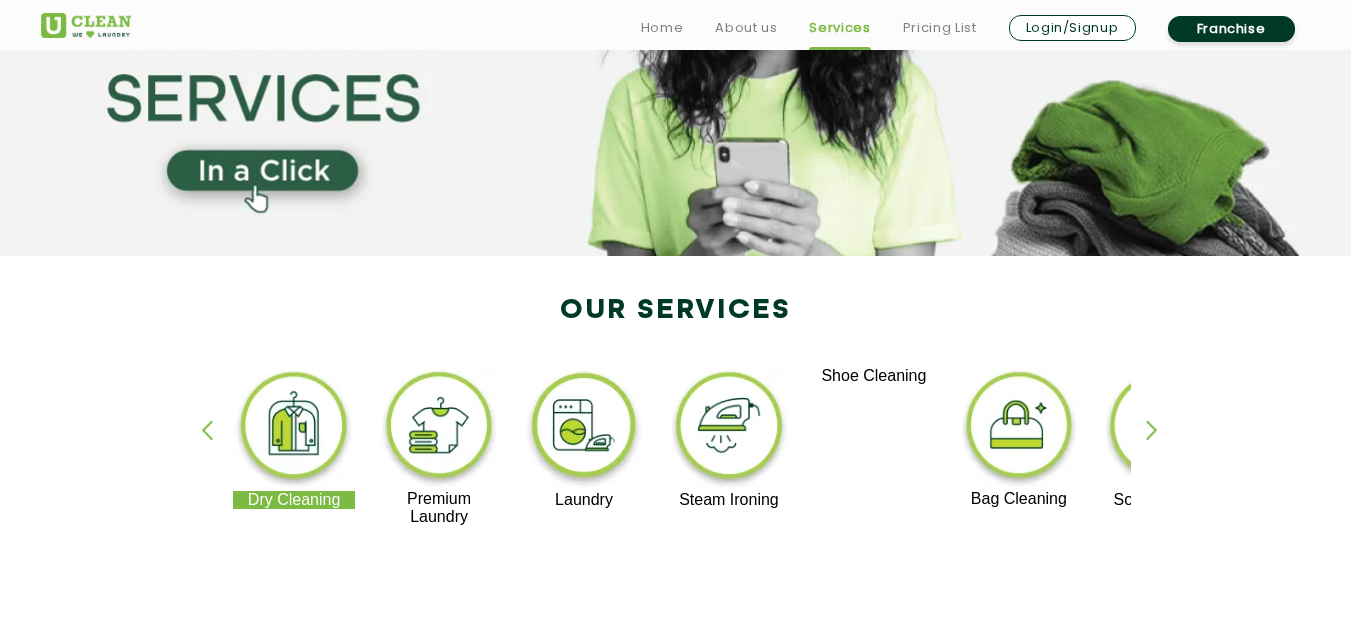 scroll, scrollTop: 241, scrollLeft: 0, axis: vertical 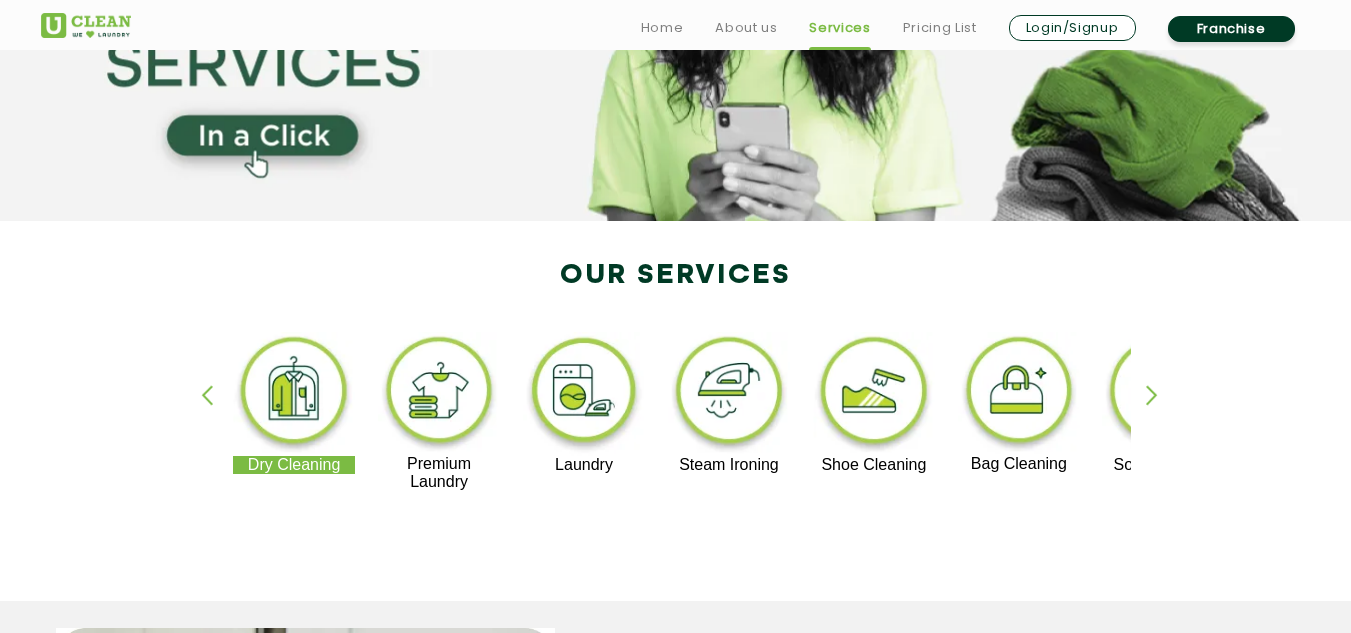 click at bounding box center [1161, 412] 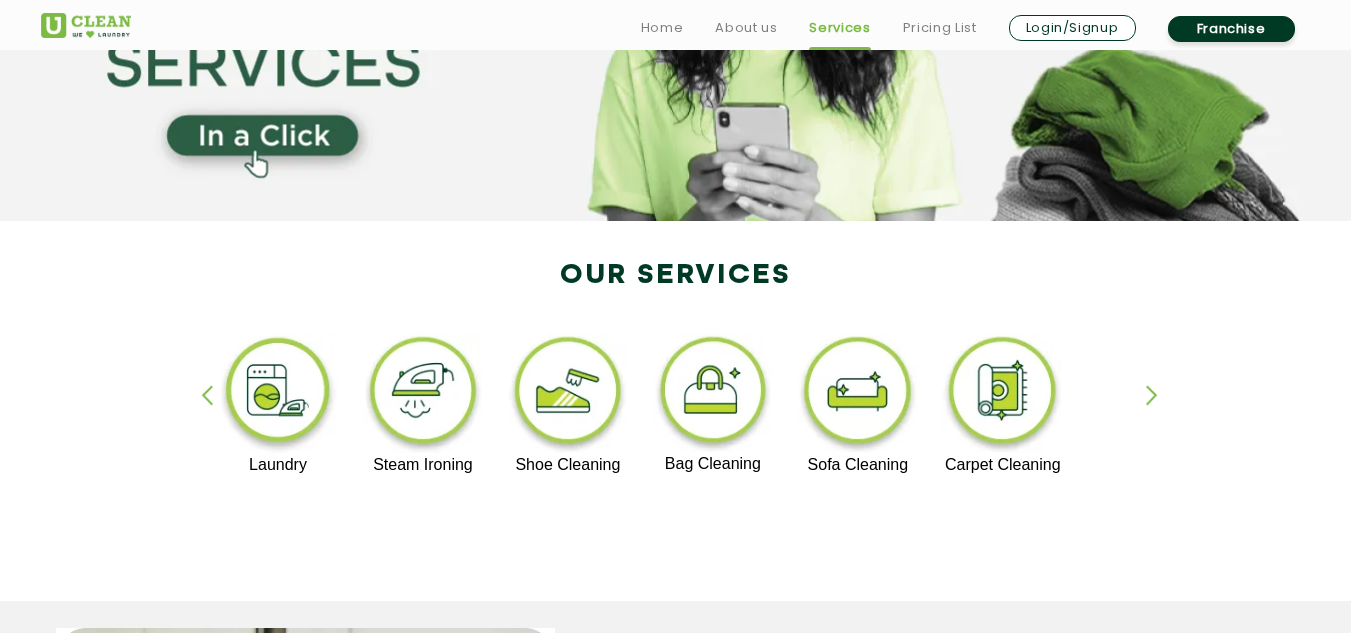 click at bounding box center [1161, 412] 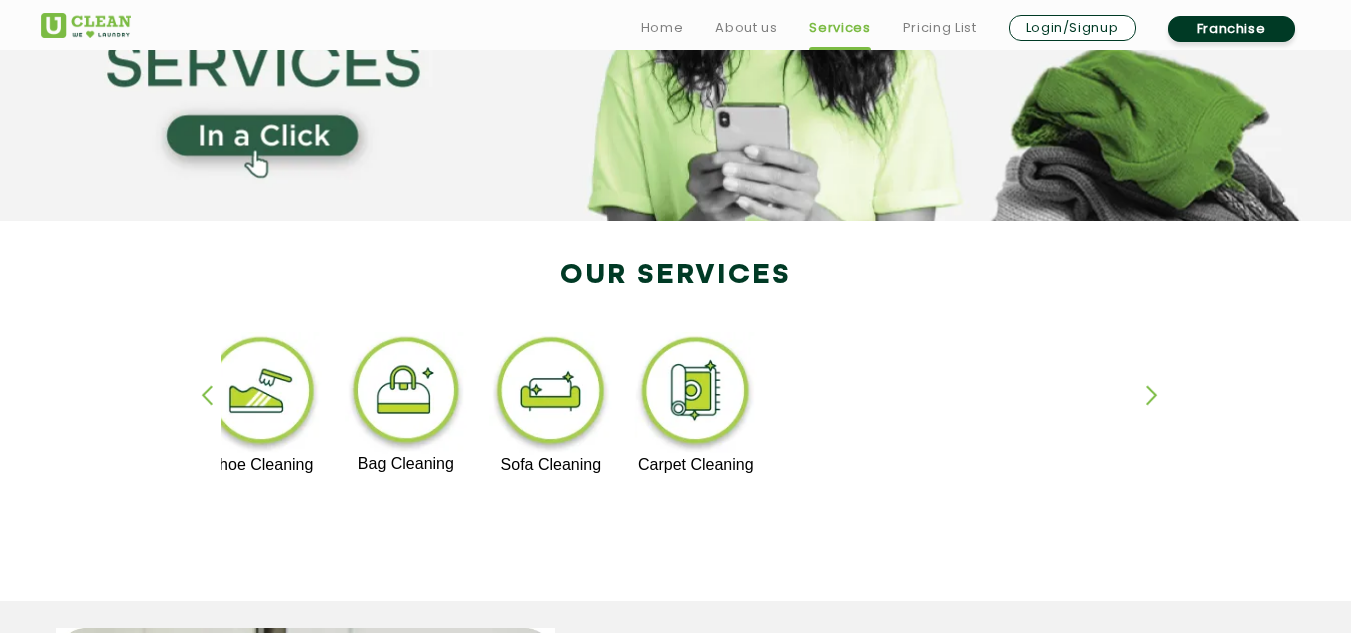 click at bounding box center (1161, 412) 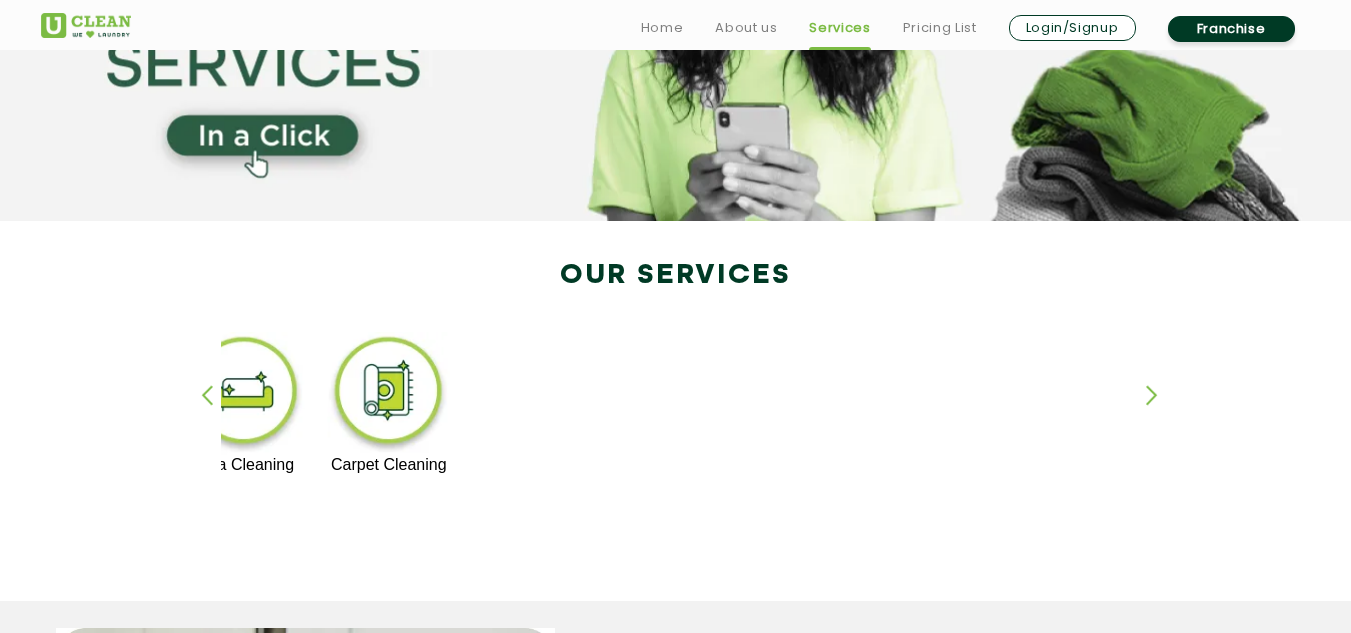 click at bounding box center (216, 412) 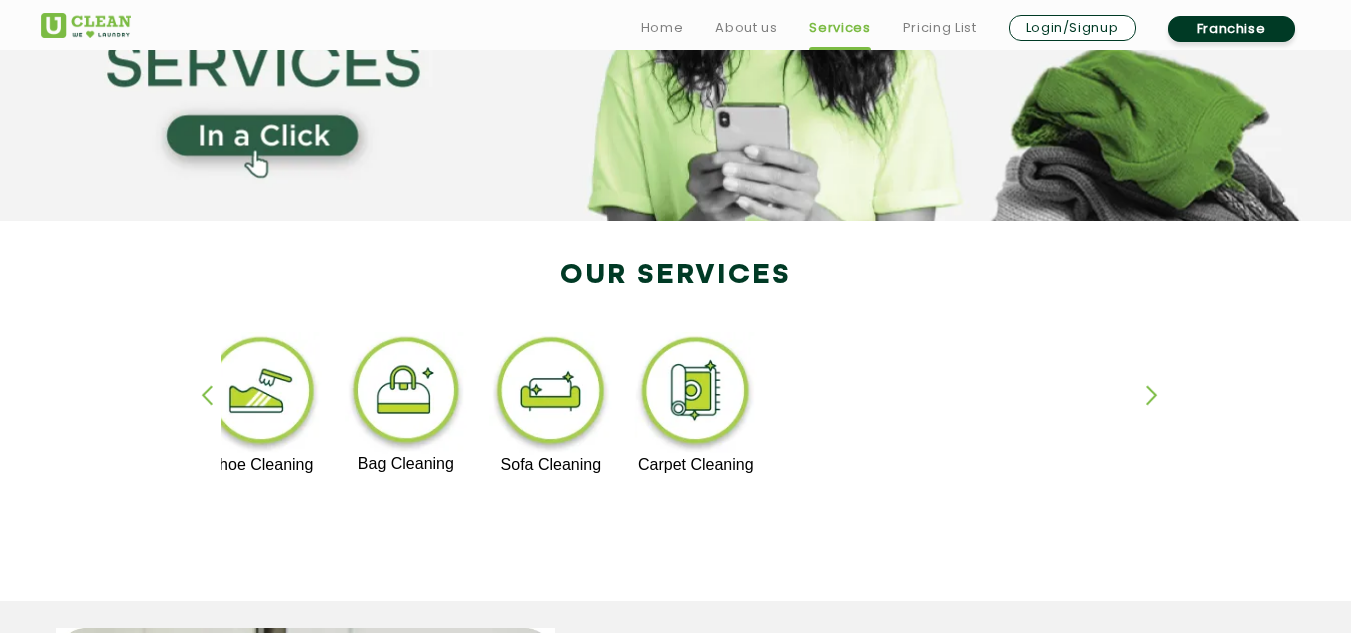click at bounding box center [216, 412] 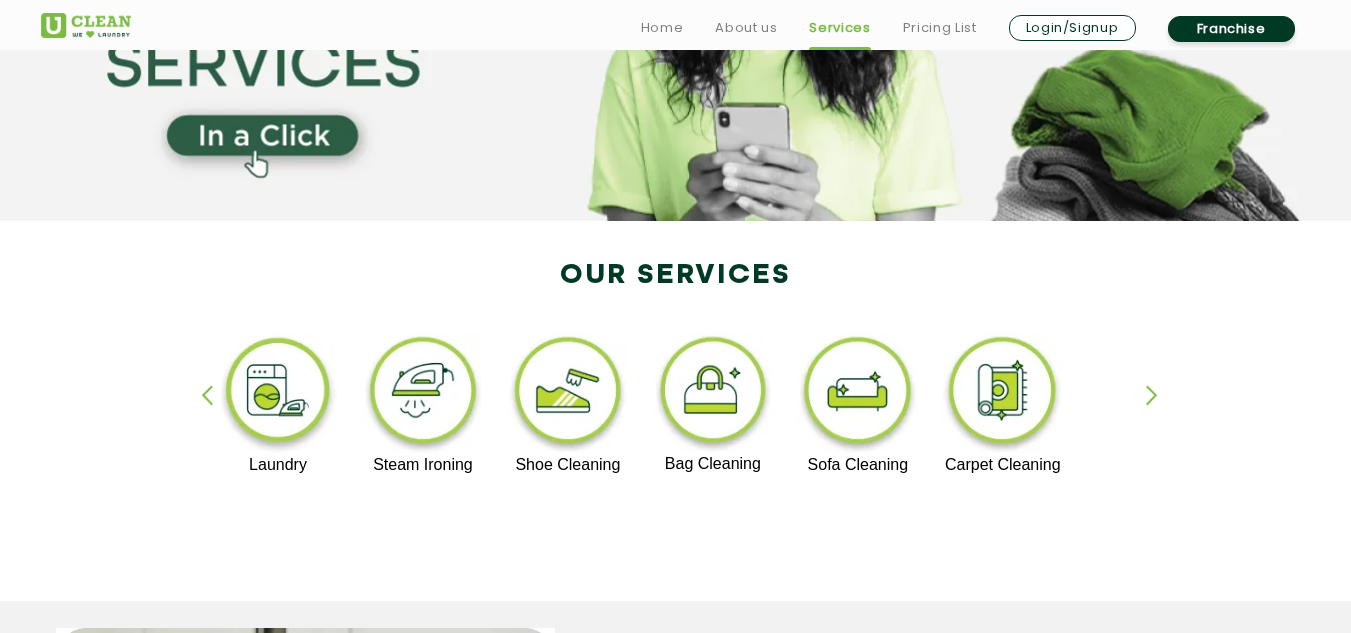 click at bounding box center (216, 412) 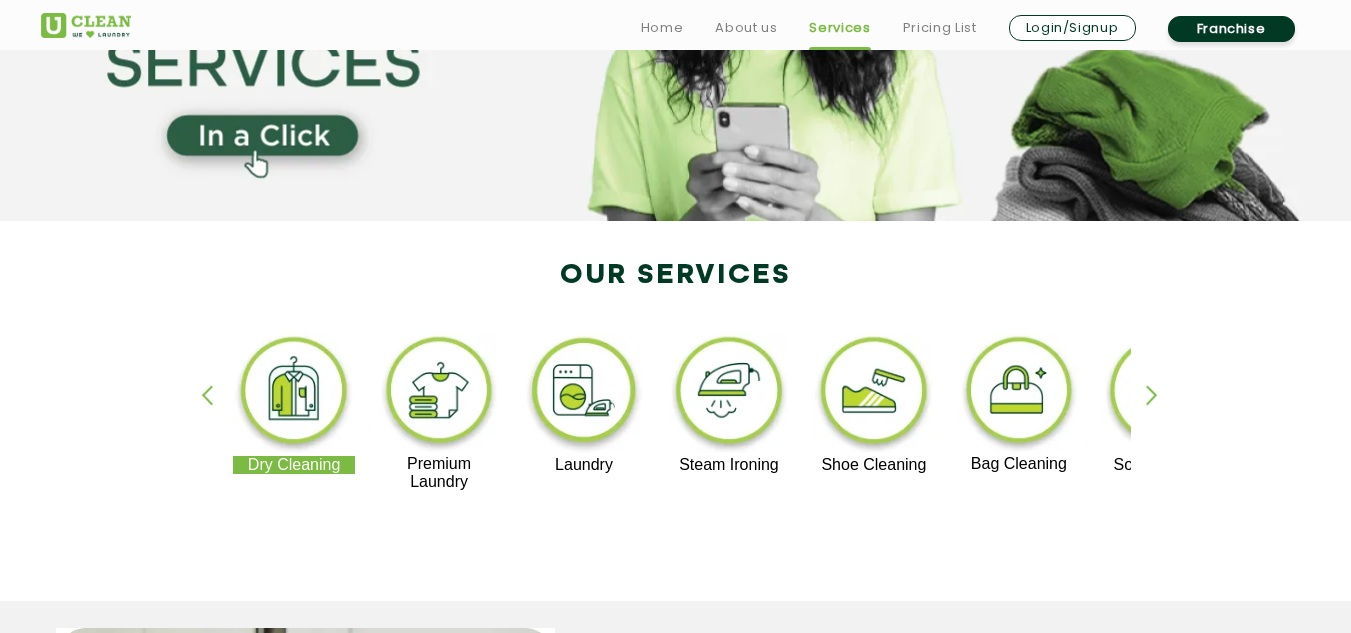 click at bounding box center [216, 412] 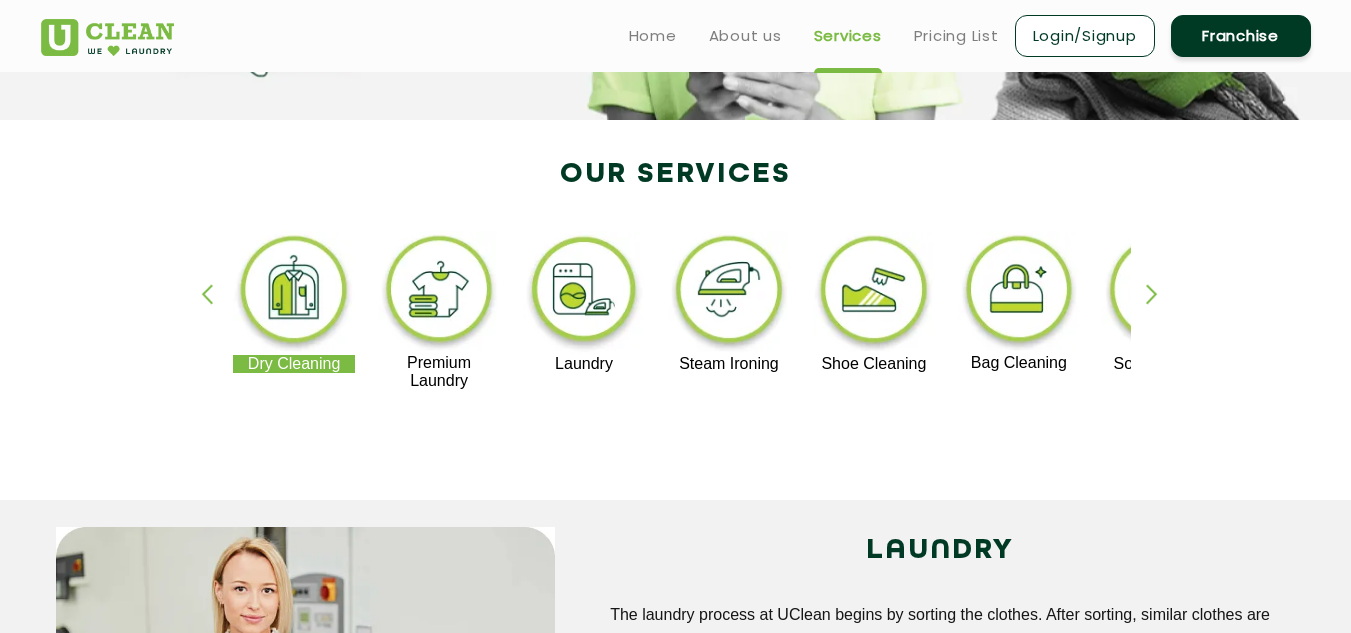 scroll, scrollTop: 341, scrollLeft: 0, axis: vertical 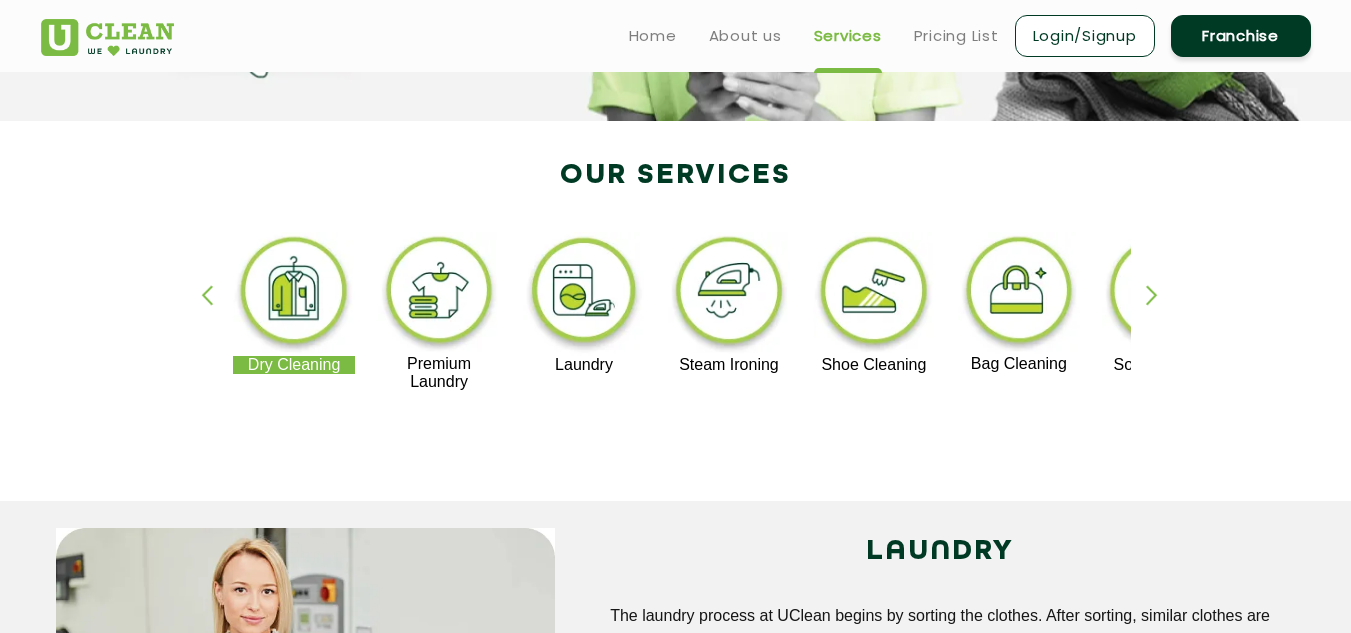 click at bounding box center [294, 294] 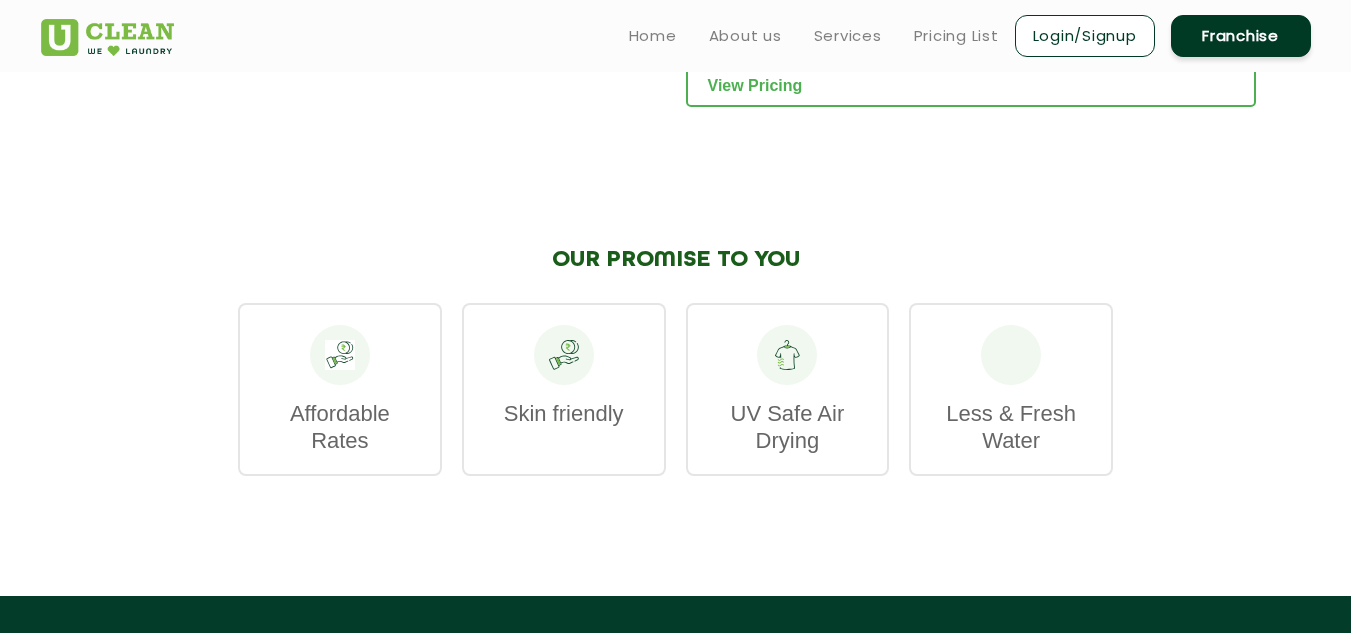 scroll, scrollTop: 2555, scrollLeft: 0, axis: vertical 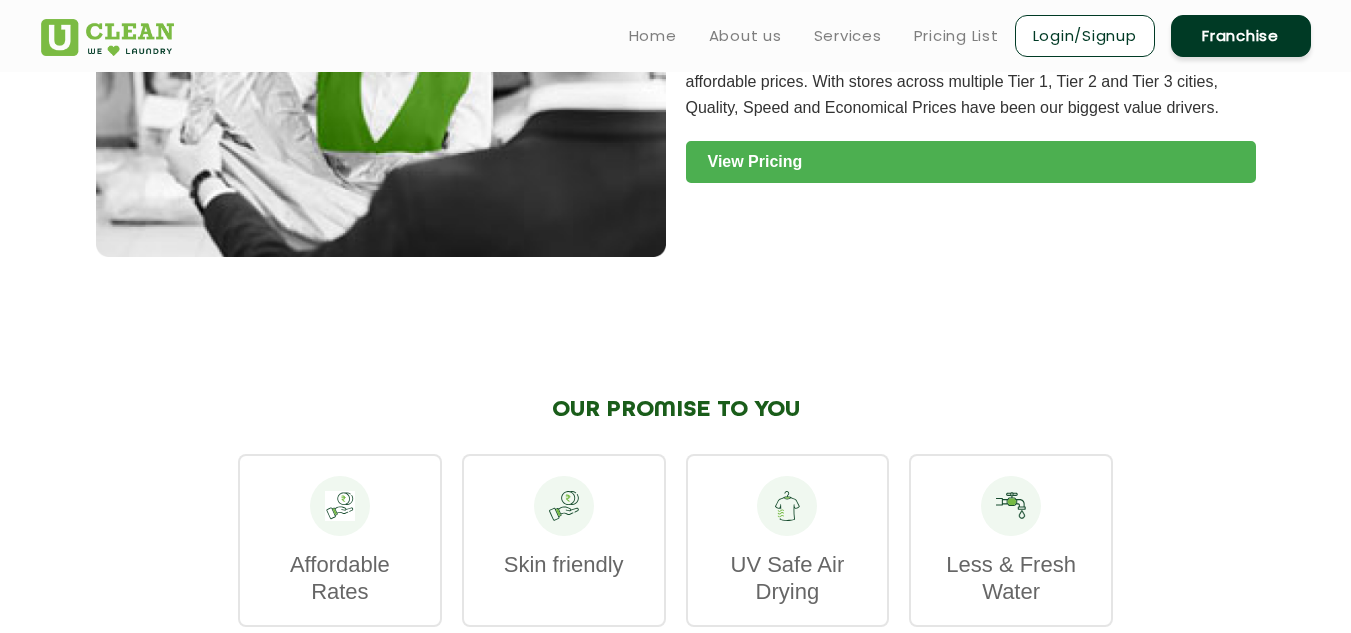 click on "View Pricing" 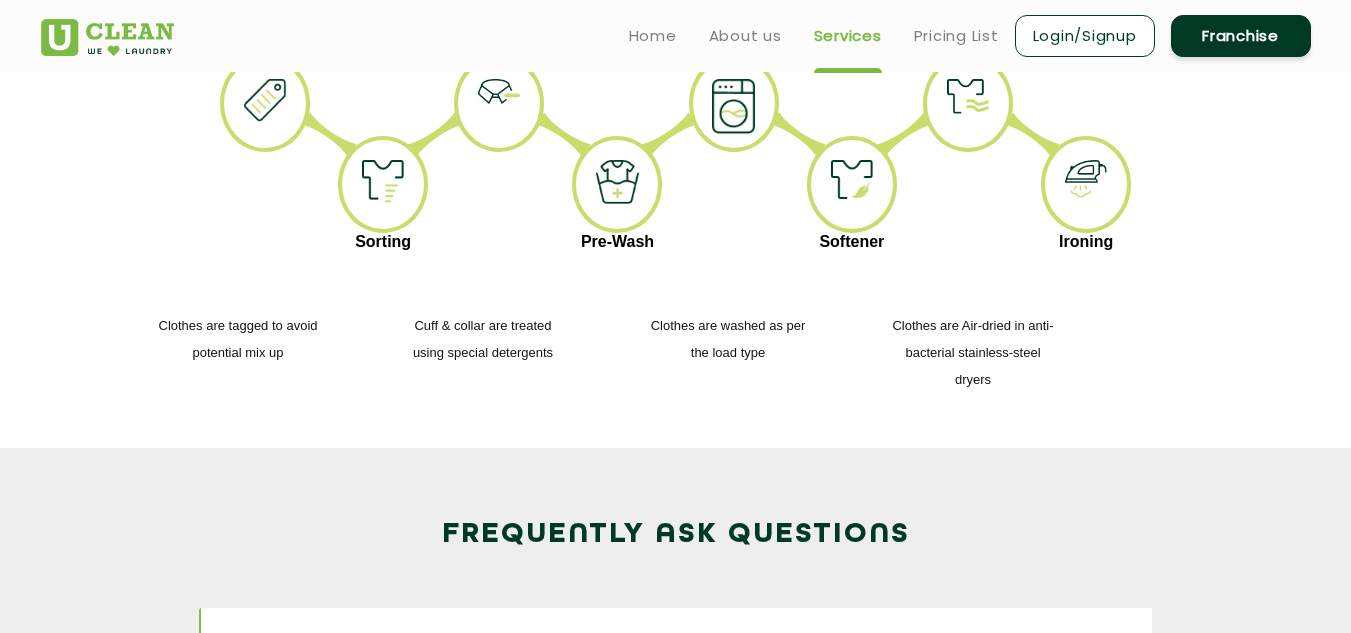 scroll, scrollTop: 341, scrollLeft: 0, axis: vertical 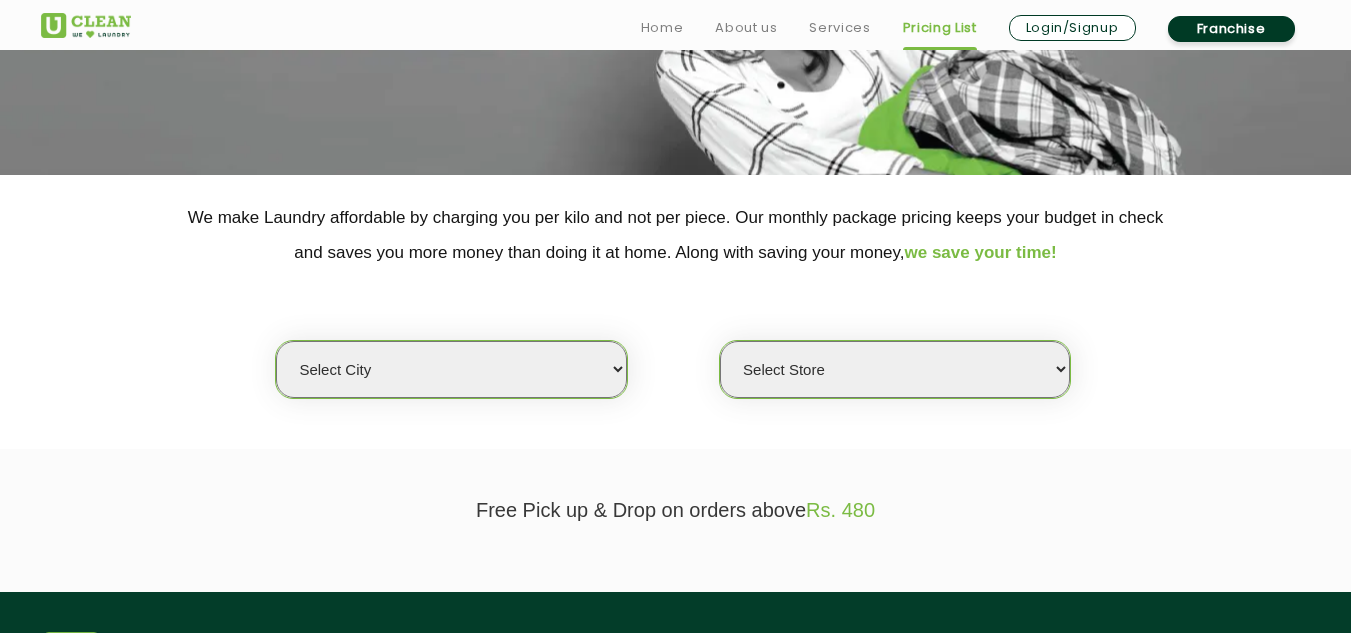 click on "Select city Aalo Agartala Agra Ahmedabad Akola Aligarh Alwar - UClean Select Amravati Aurangabad Ayodhya Bahadurgarh Bahraich Baleswar Baramulla Bareilly Barmer Barpeta Bathinda Belgaum Bengaluru Berhampur Bettiah Bhagalpur Bhilwara Bhiwadi Bhopal Bhubaneshwar Bidar Bikaner Bilaspur Bokaro Bongaigaon Chandigarh Chennai Chitrakoot Cochin Coimbatore Cooch Behar Coonoor Daman Danapur Darrang Daudnagar Dehradun Delhi Deoghar Dhanbad Dharwad Dhule Dibrugarh Digboi Dimapur Dindigul Duliajan Ellenabad Erode Faridabad Gandhidham Gandhinagar Garia Ghaziabad Goa Gohana Golaghat Gonda Gorakhpur Gurugram Guwahati Gwalior Haldwani Hamirpur Hanumangarh Haridwar Hingoli Hojai Howrah Hubli Hyderabad Imphal Indore Itanagar Jagdalpur Jagraon Jaipur Jaipur - Select Jammu Jamshedpur Jehanabad Jhansi Jodhpur Jorhat Kaithal Kakinada Kanpur Kargil Karimganj Kathmandu Kharupetia Khopoli Kochi Kohima Kokapet Kokrajhar Kolhapur Kolkata Kota - Select Kotdwar Krishnanagar Kundli Kurnool Latur Leh Longding Lower Subansiri Lucknow Madurai" at bounding box center (451, 369) 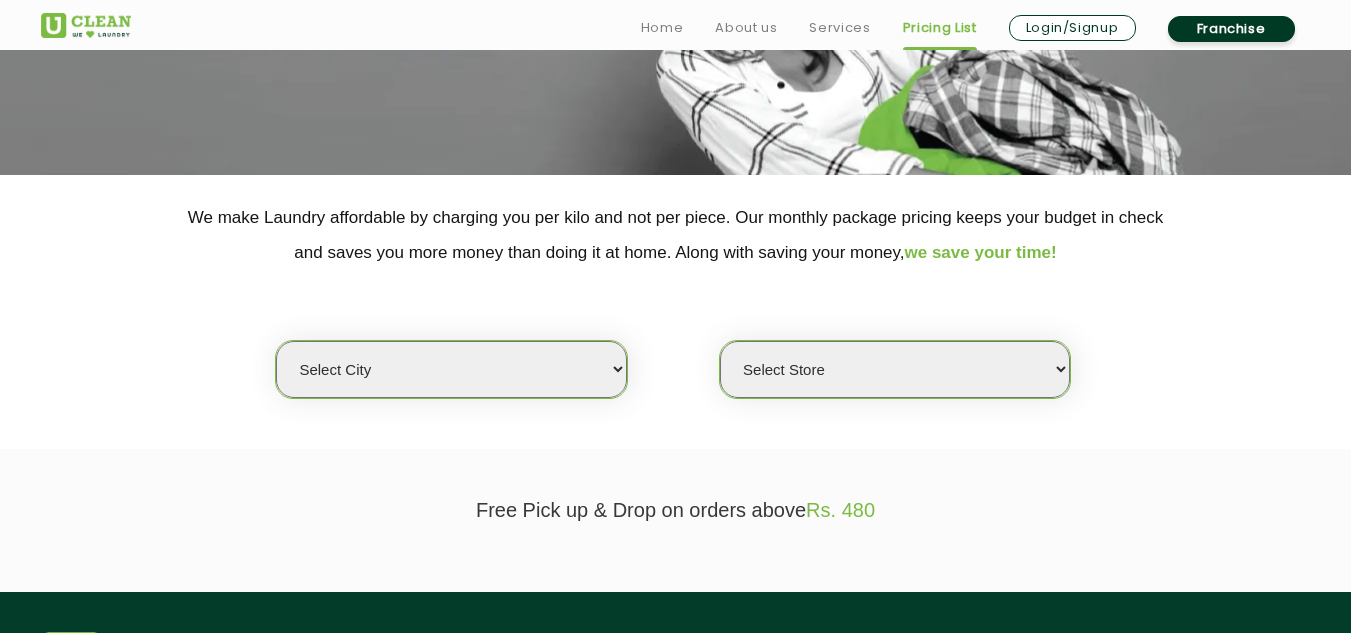click on "Select Store" at bounding box center [895, 369] 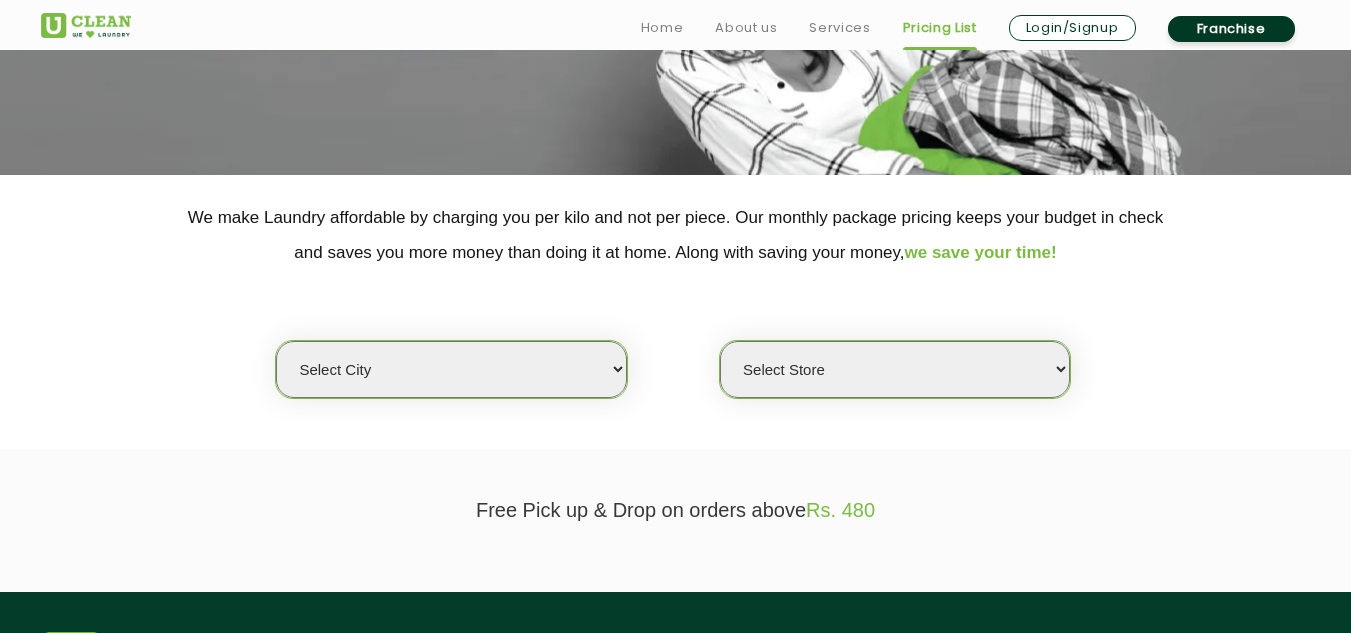 click on "Free Pick up & Drop on orders above  Rs. 480" 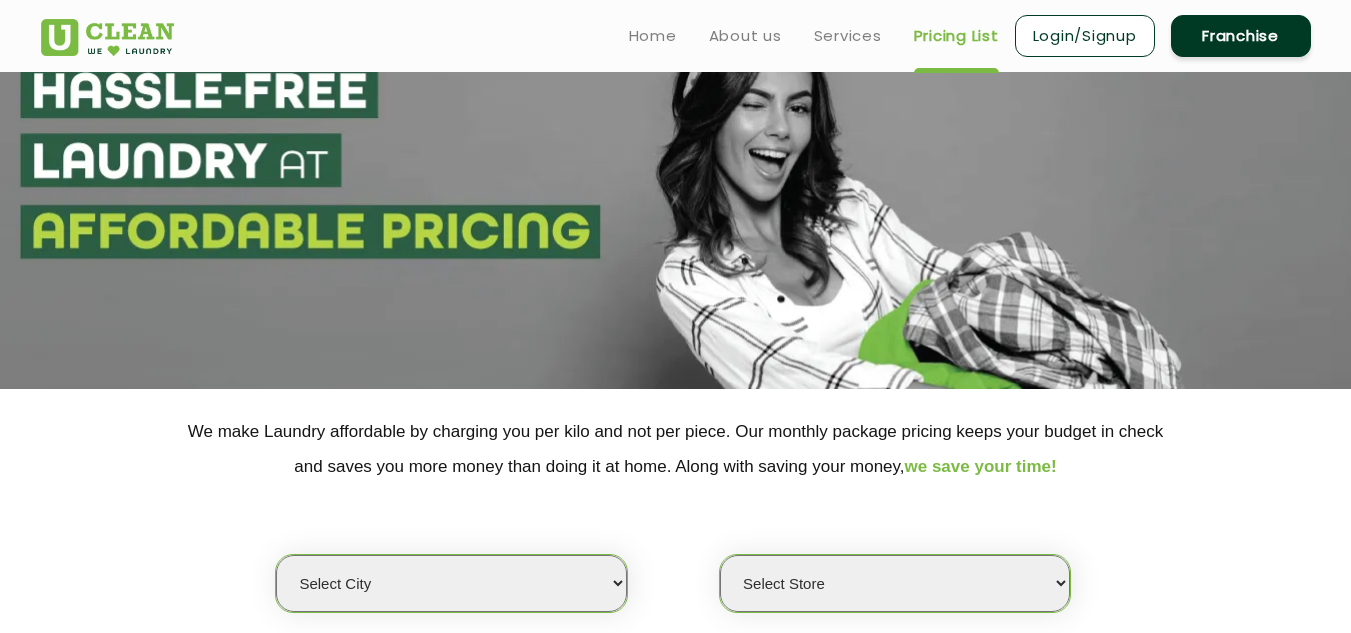 scroll, scrollTop: 0, scrollLeft: 0, axis: both 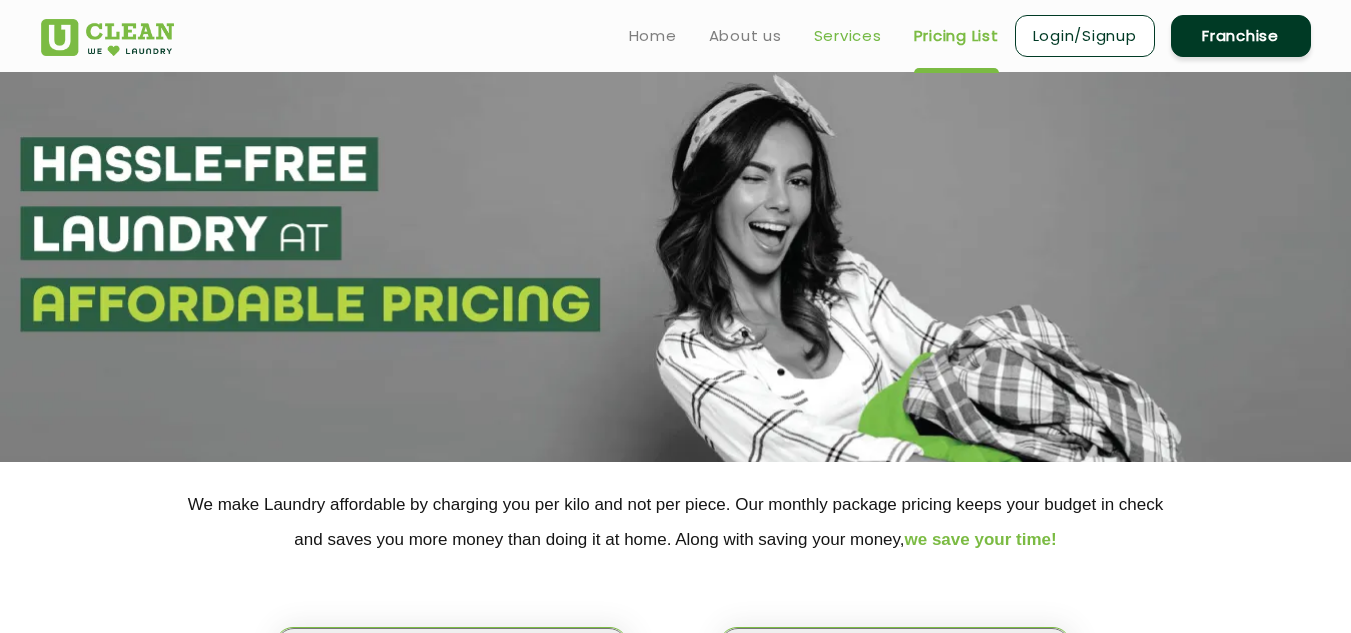 click on "Services" at bounding box center [848, 36] 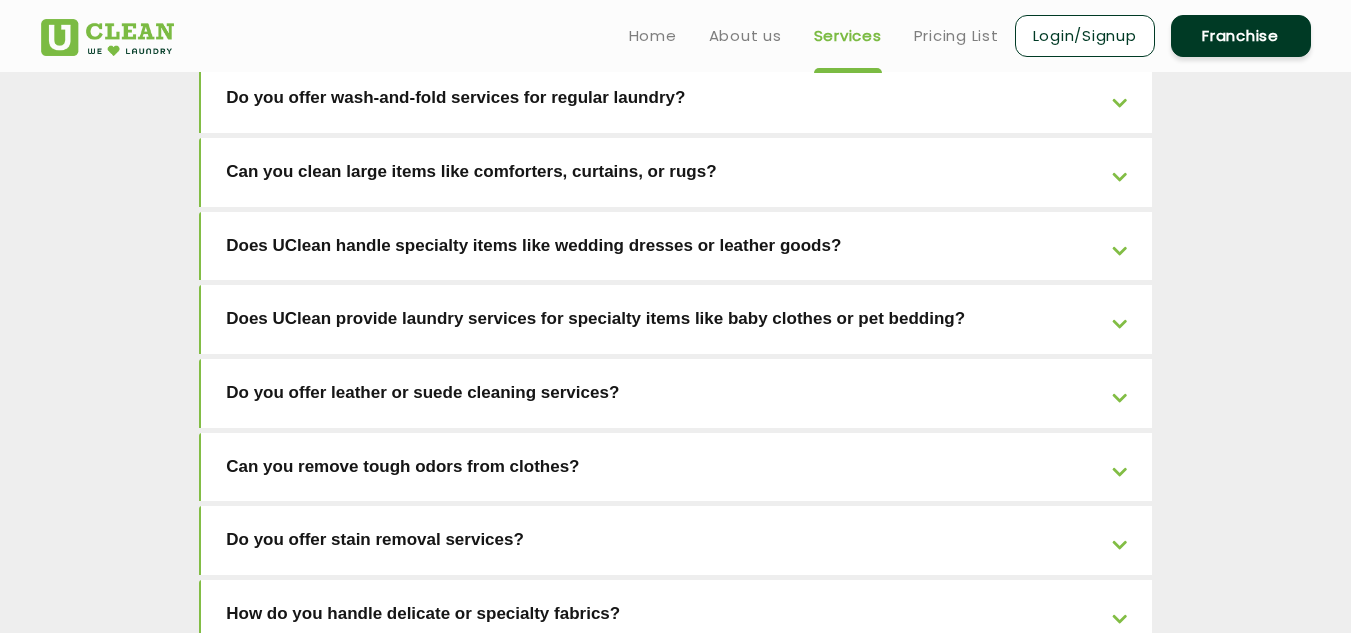 scroll, scrollTop: 3624, scrollLeft: 0, axis: vertical 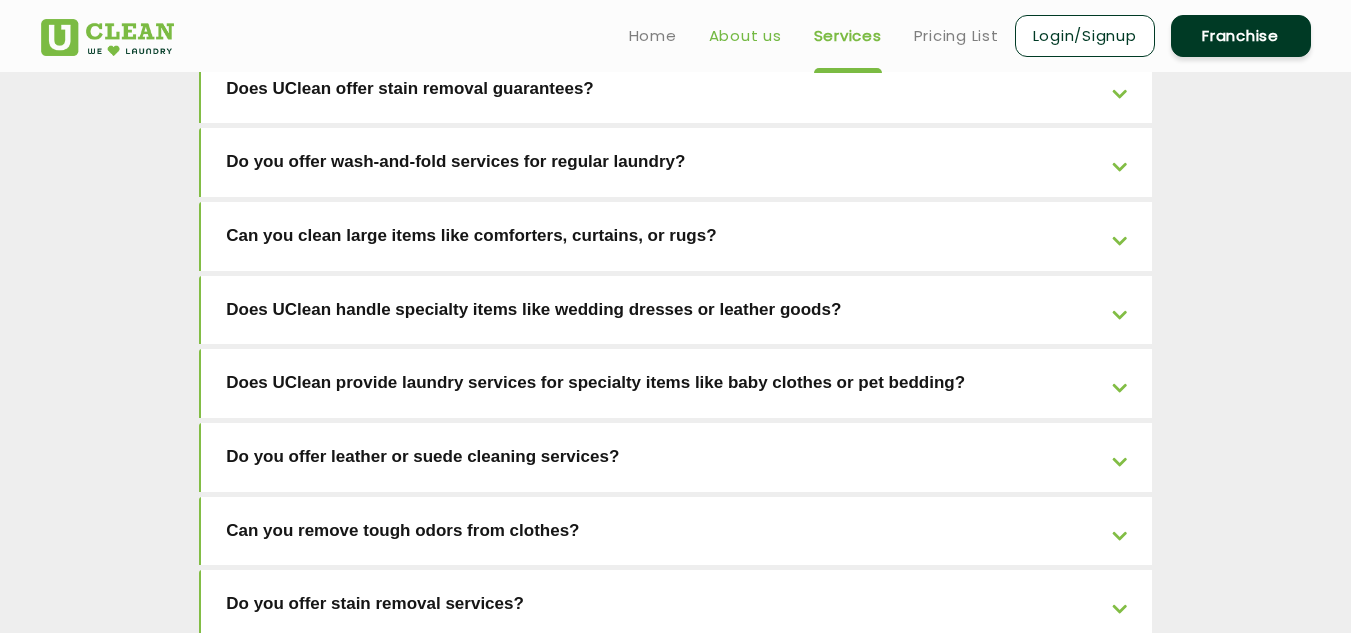 click on "About us" at bounding box center [745, 36] 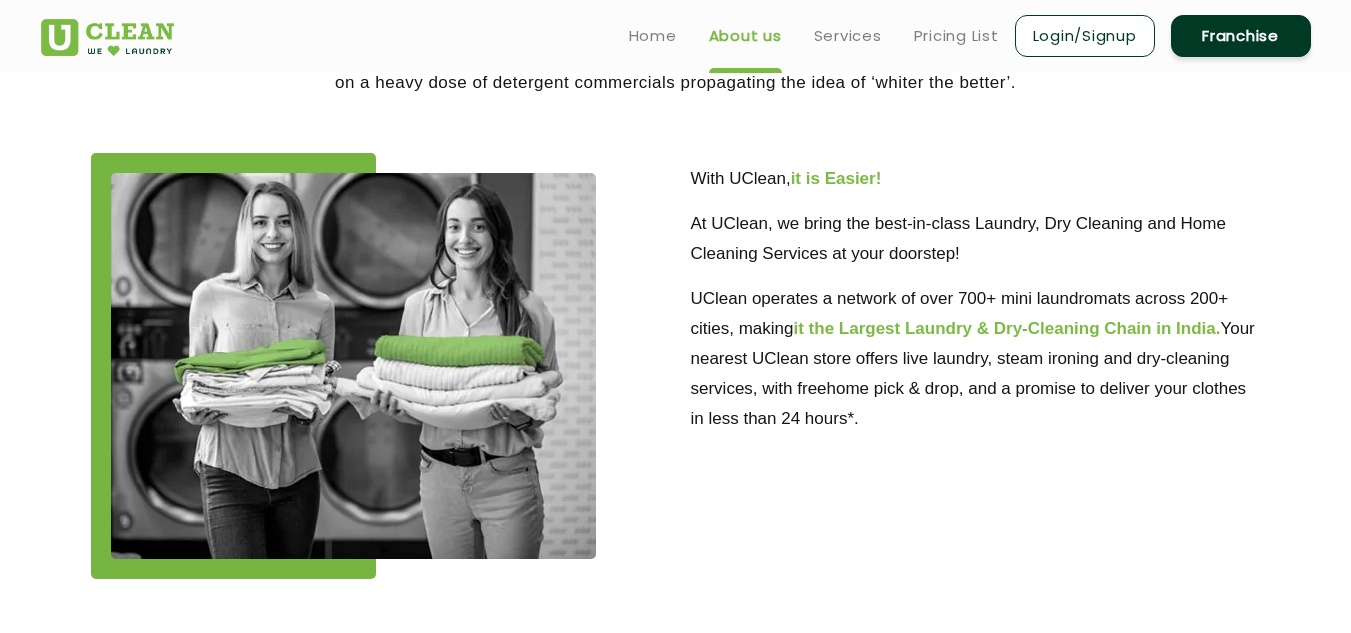 scroll, scrollTop: 0, scrollLeft: 0, axis: both 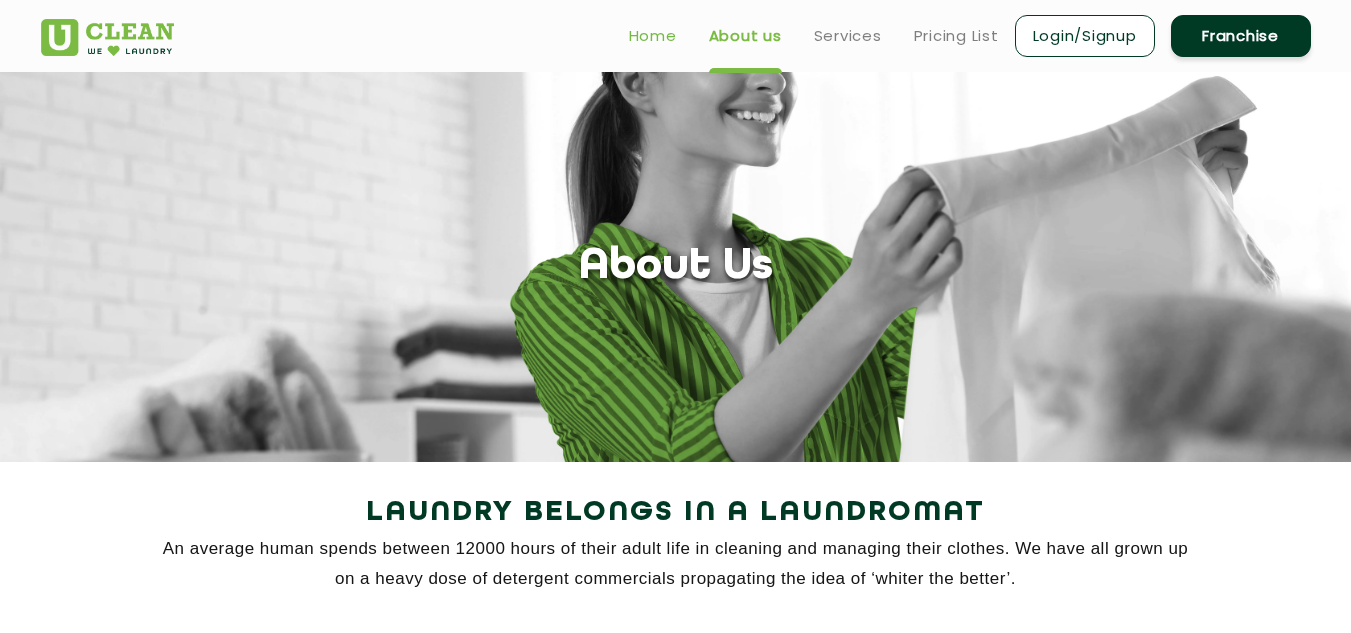 click on "Home" at bounding box center (653, 36) 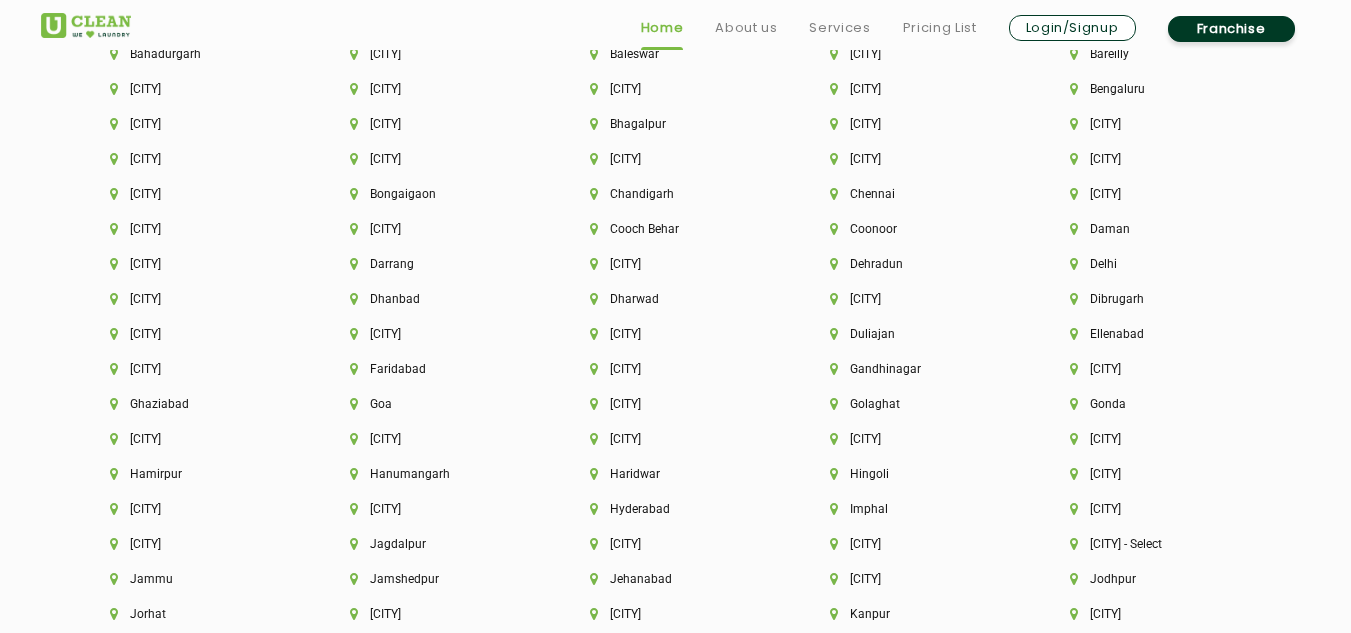 scroll, scrollTop: 4448, scrollLeft: 0, axis: vertical 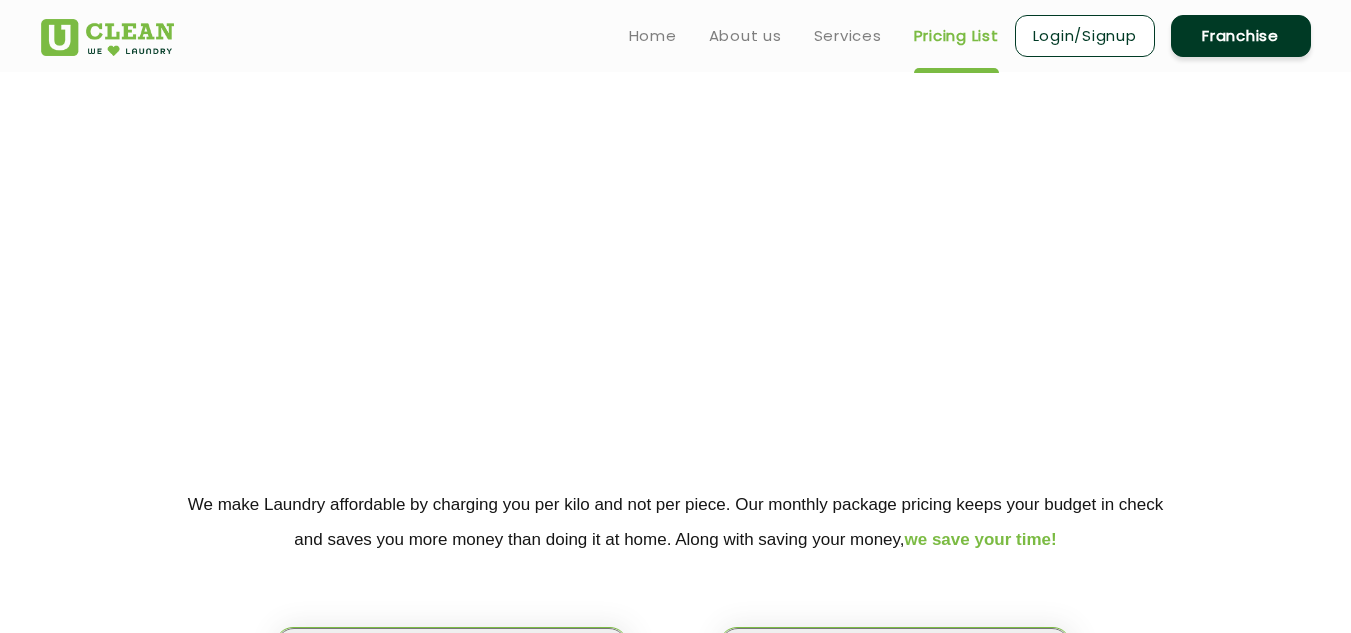 select on "0" 